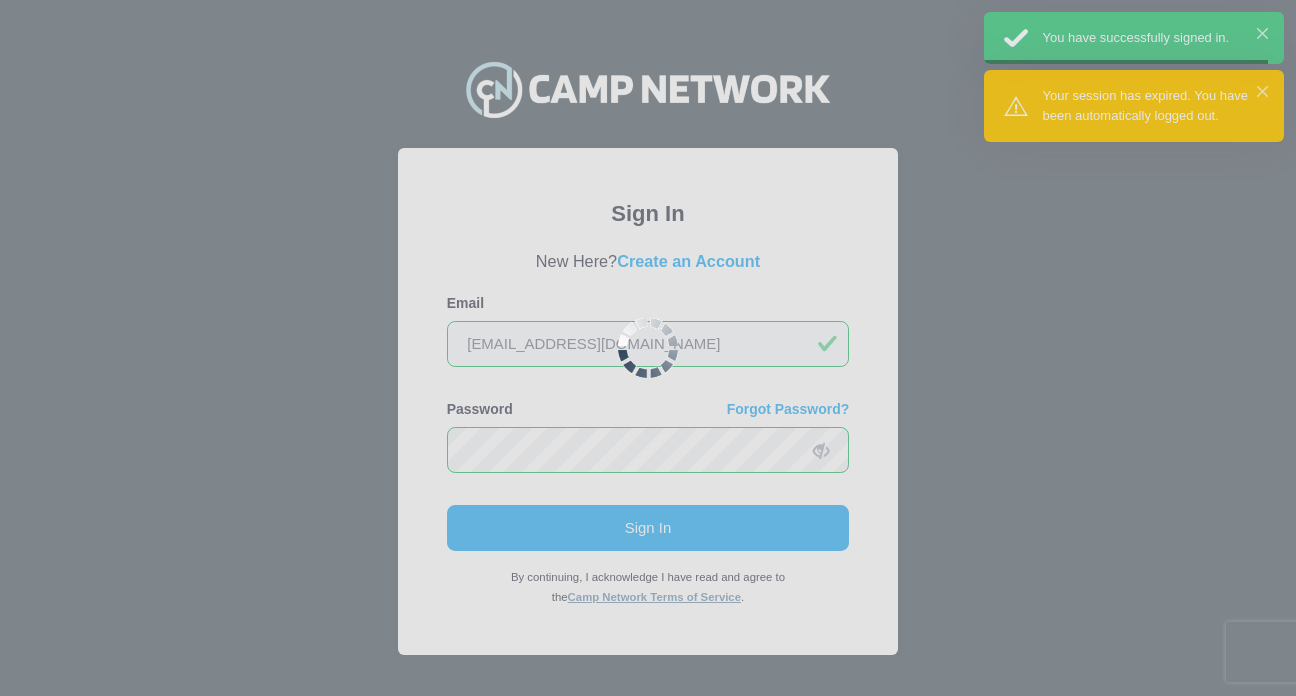 scroll, scrollTop: 0, scrollLeft: 0, axis: both 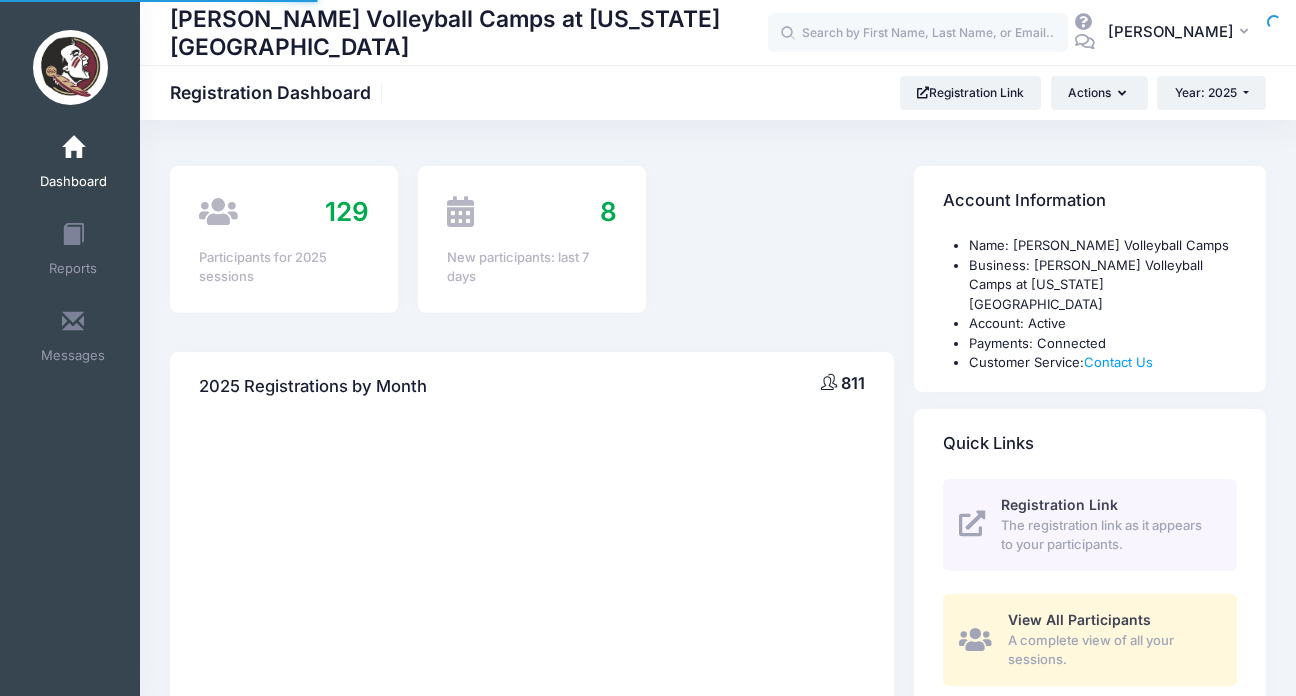 select 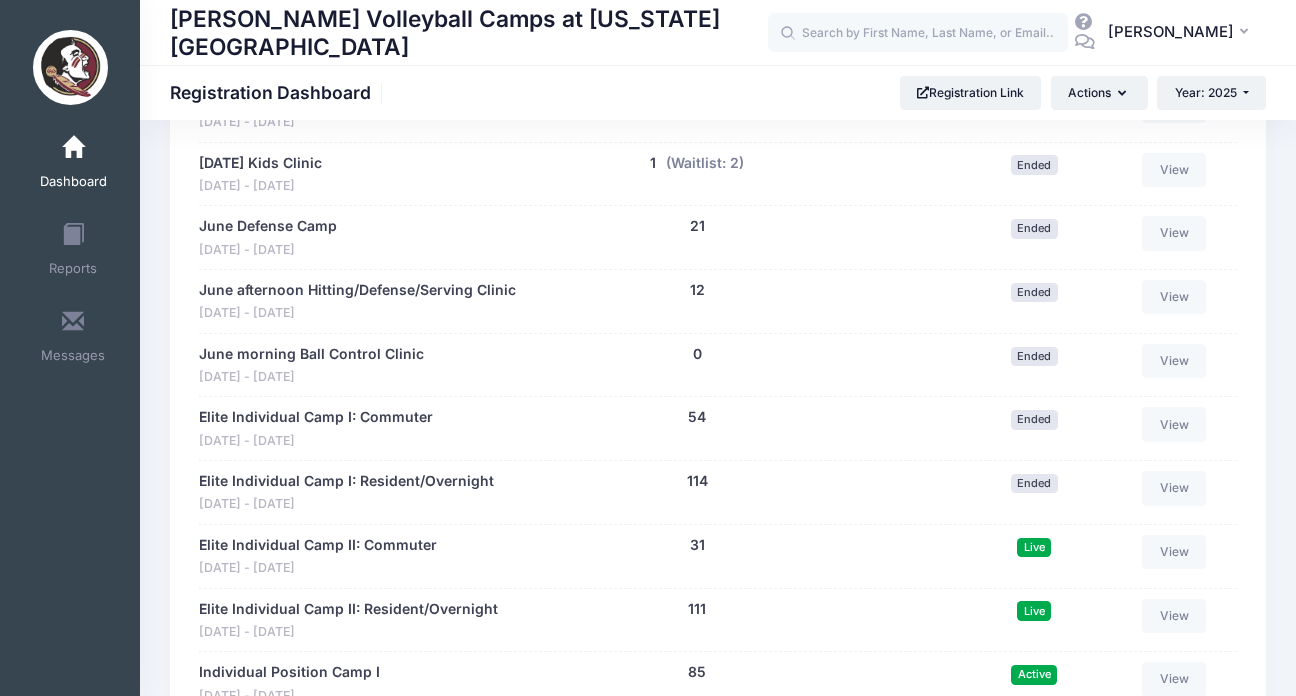 scroll, scrollTop: 1663, scrollLeft: 0, axis: vertical 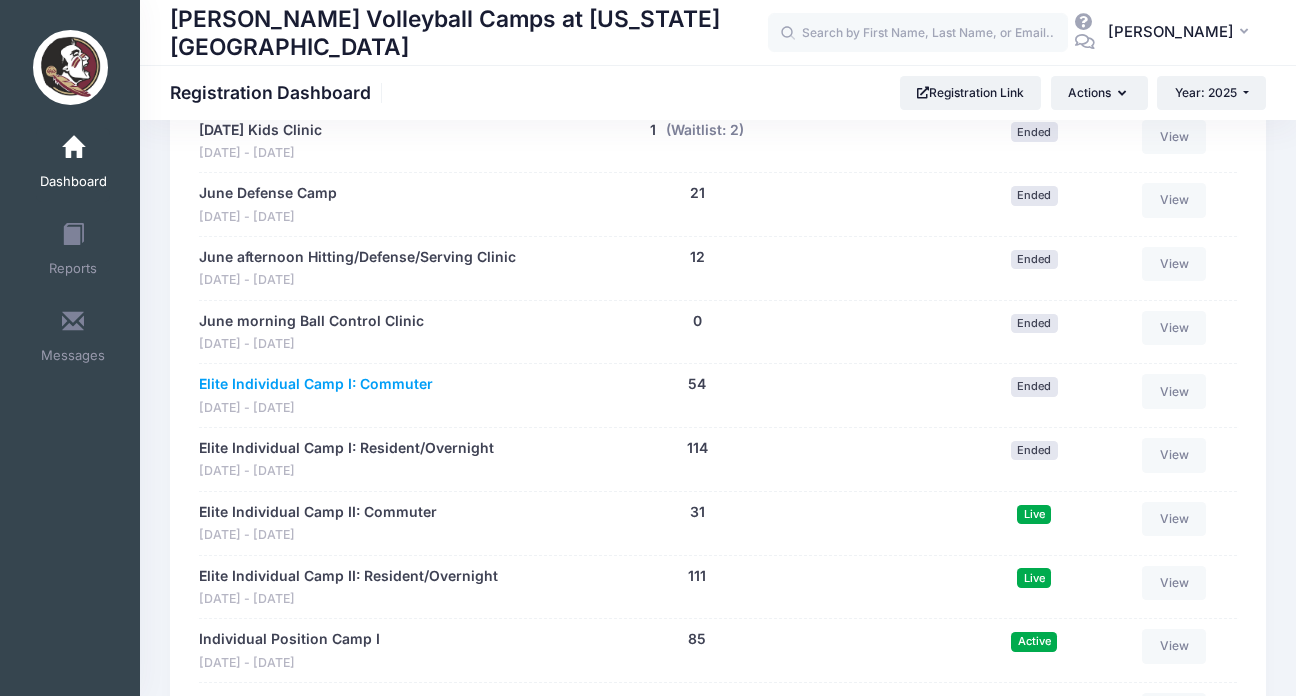 click on "Elite Individual Camp I: Commuter" at bounding box center [316, 384] 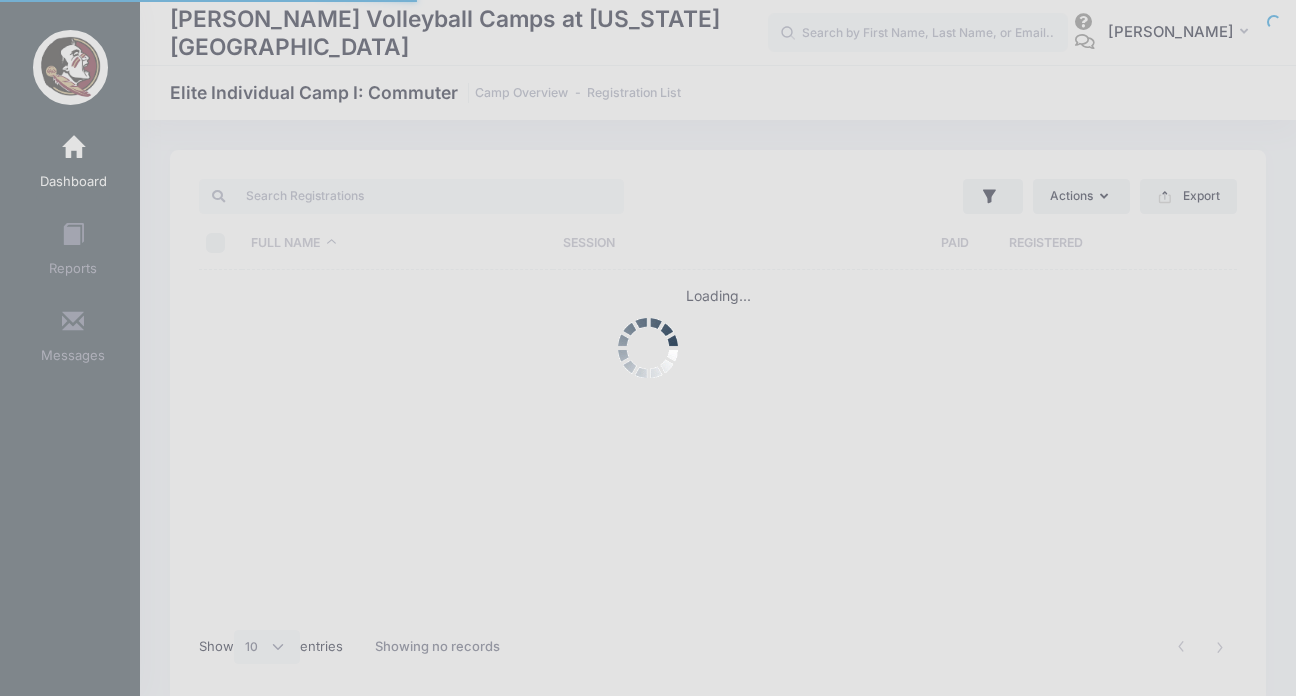 scroll, scrollTop: 0, scrollLeft: 0, axis: both 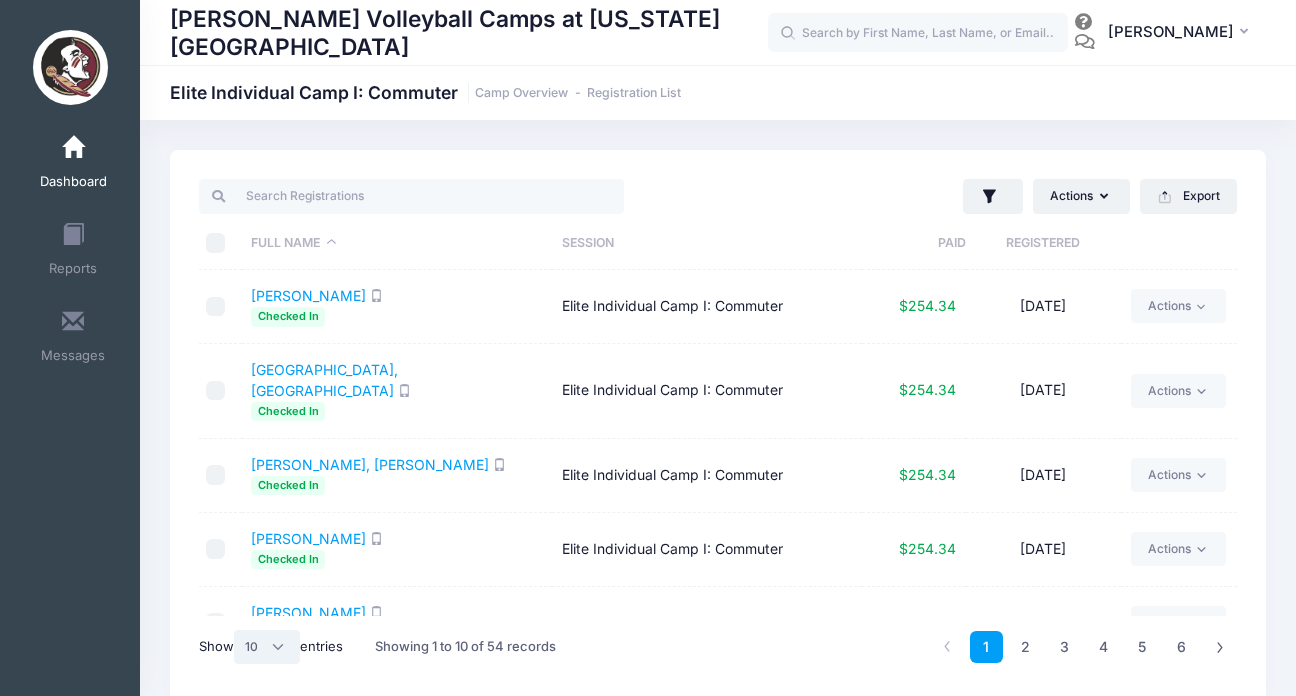 click on "All 10 25 50" at bounding box center (267, 647) 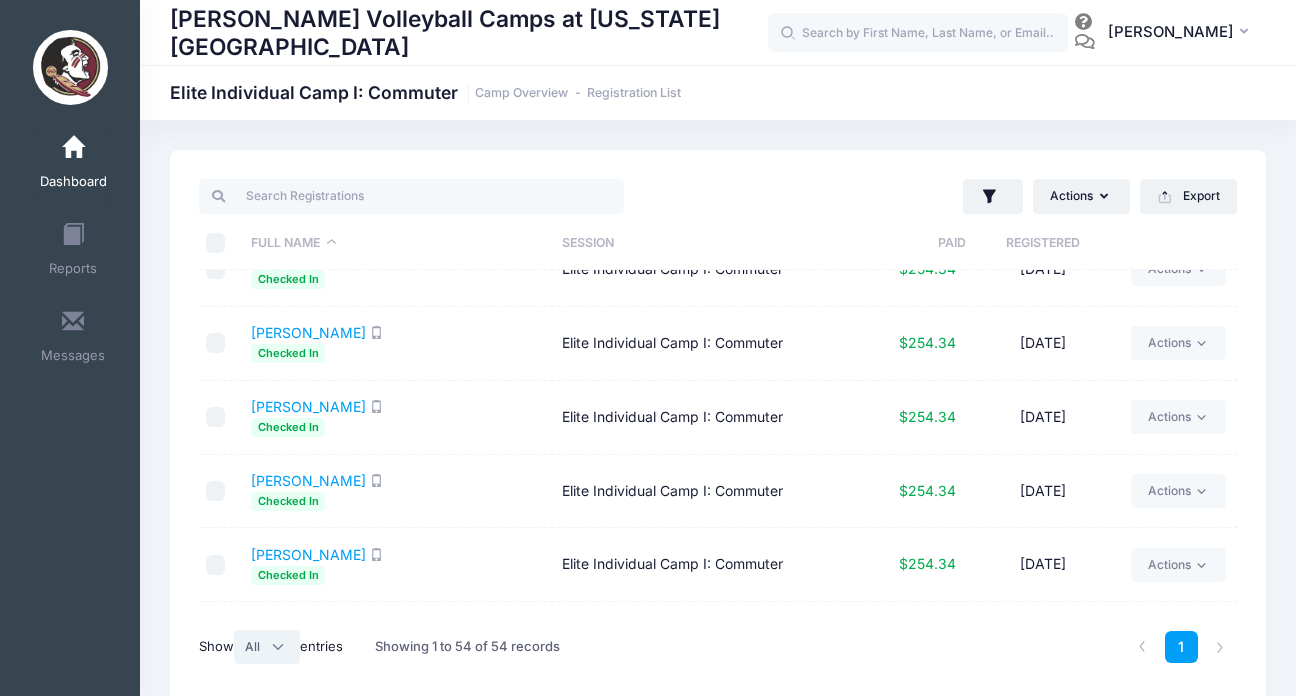 scroll, scrollTop: 3640, scrollLeft: 0, axis: vertical 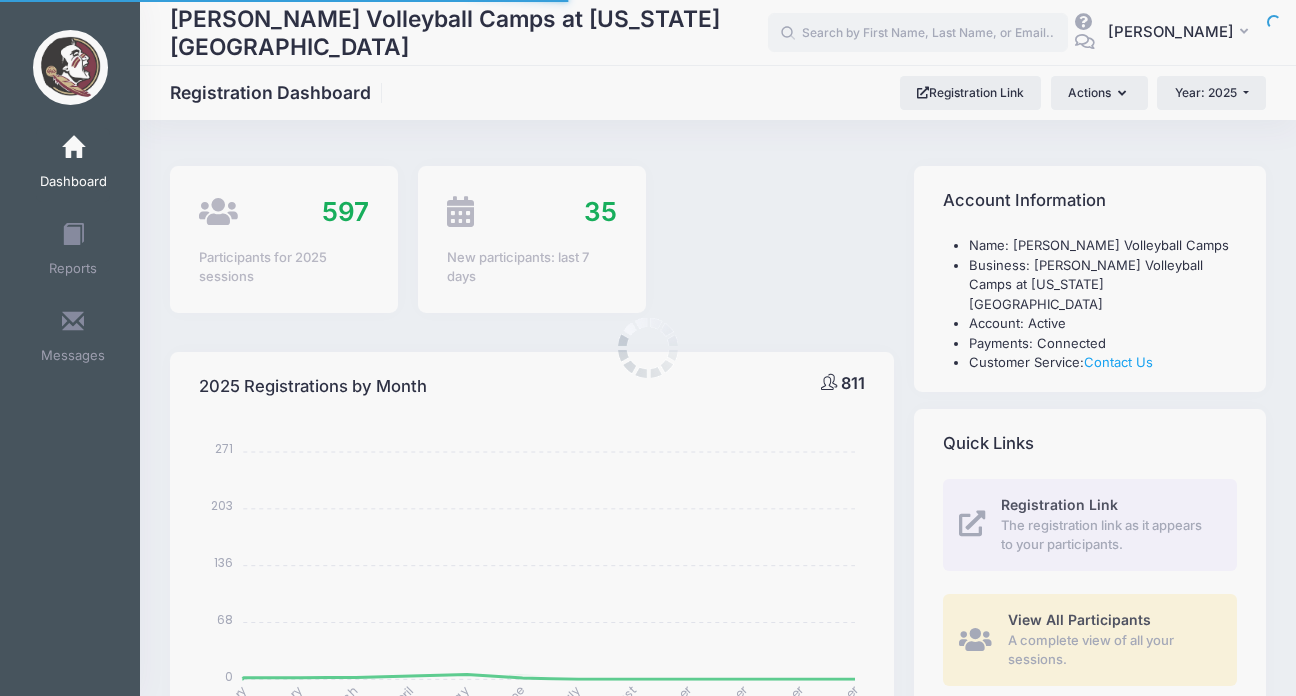 select 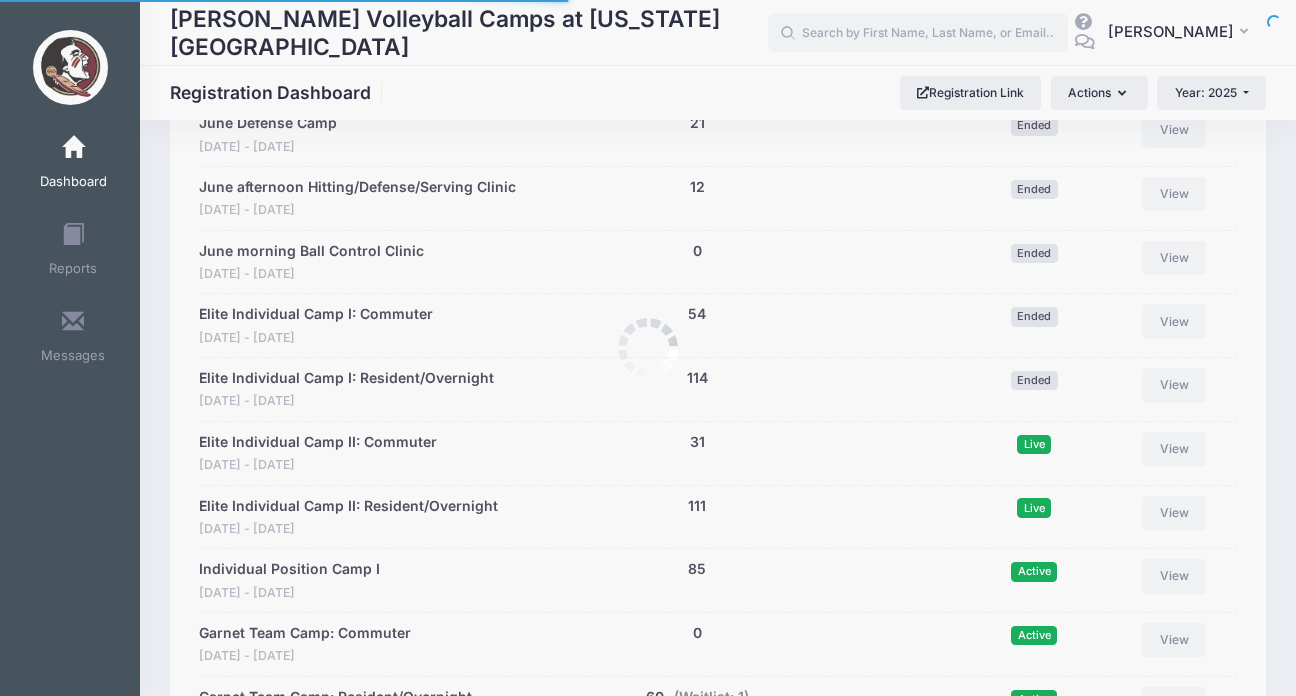 scroll, scrollTop: 0, scrollLeft: 0, axis: both 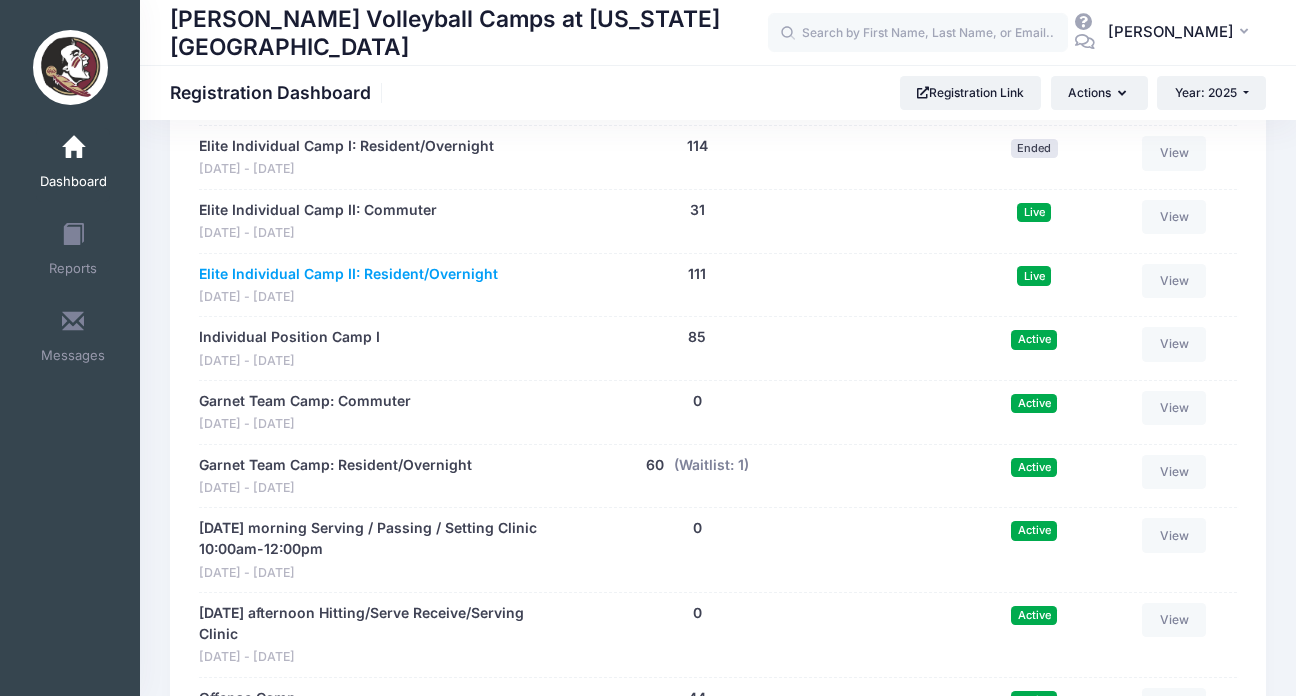 click on "Elite Individual Camp II: Resident/Overnight" at bounding box center [348, 274] 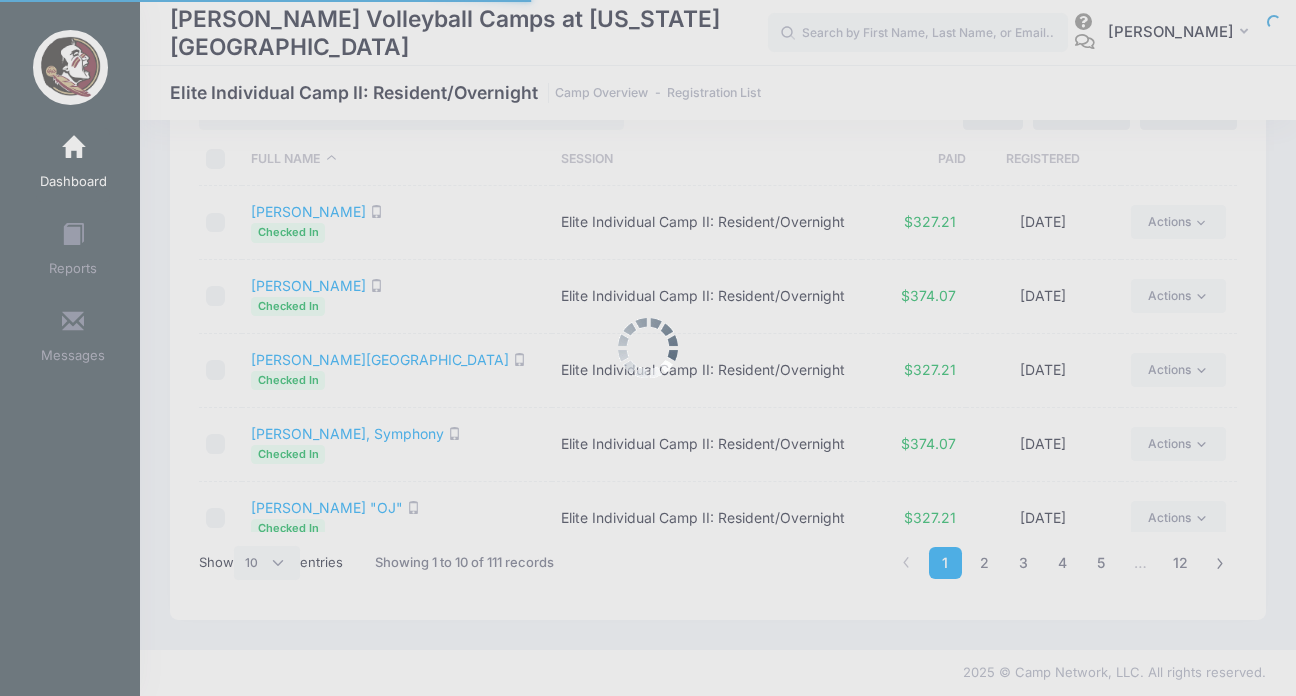 scroll, scrollTop: 0, scrollLeft: 0, axis: both 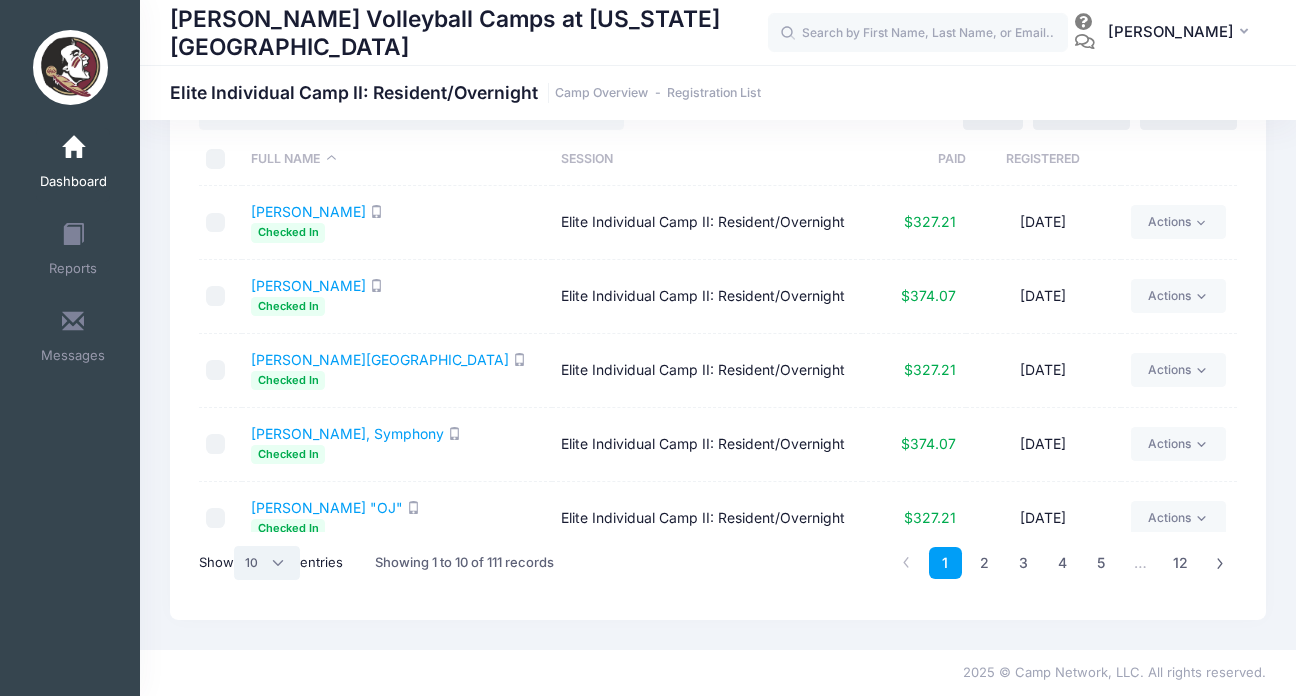 click on "All 10 25 50" at bounding box center (267, 563) 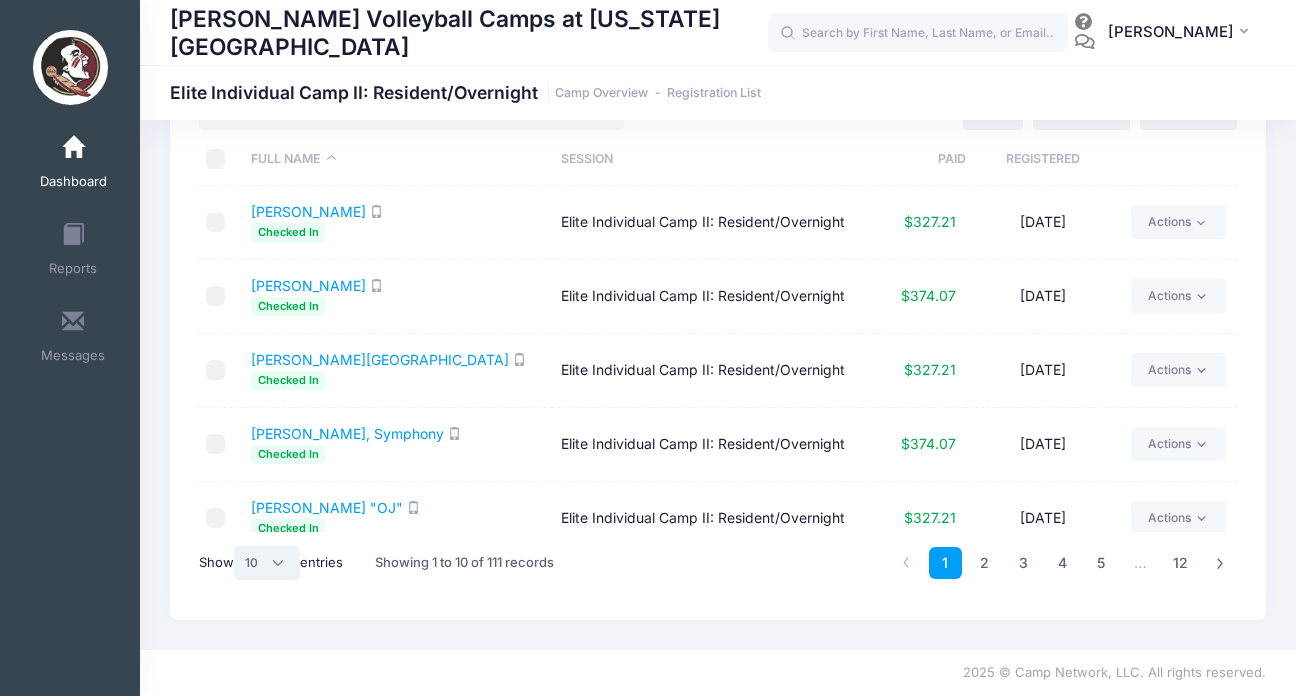 select on "-1" 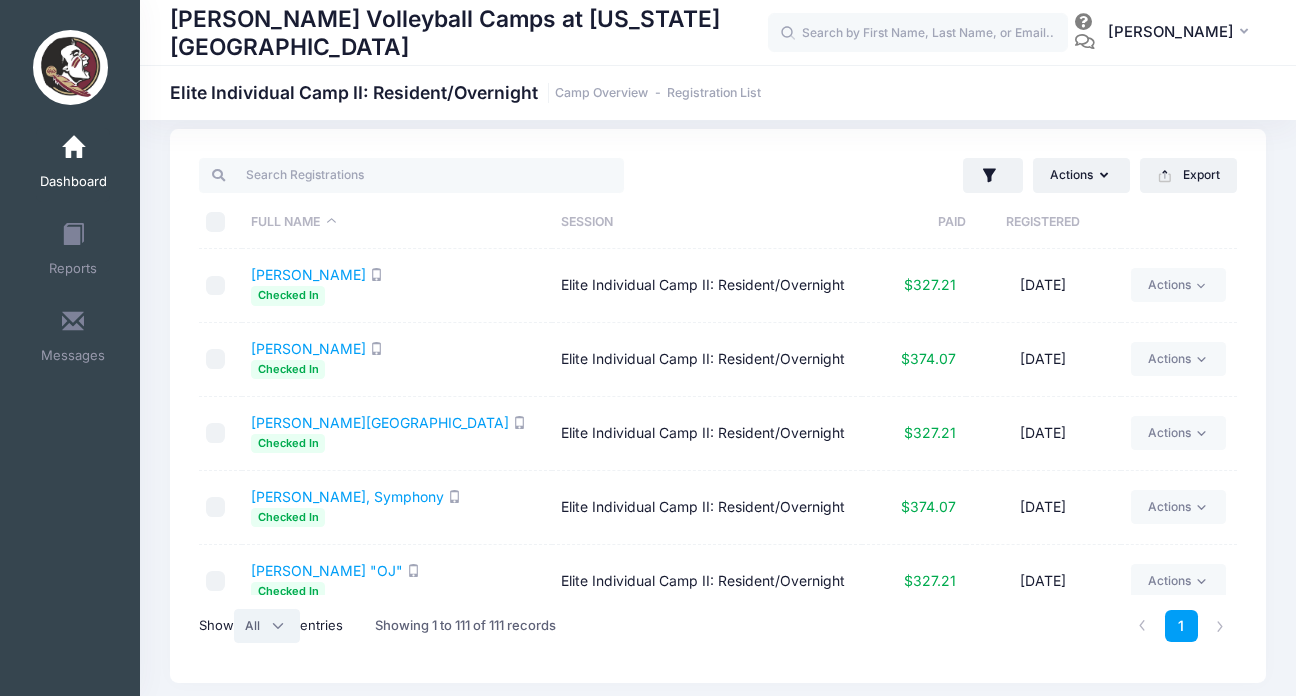 scroll, scrollTop: 0, scrollLeft: 0, axis: both 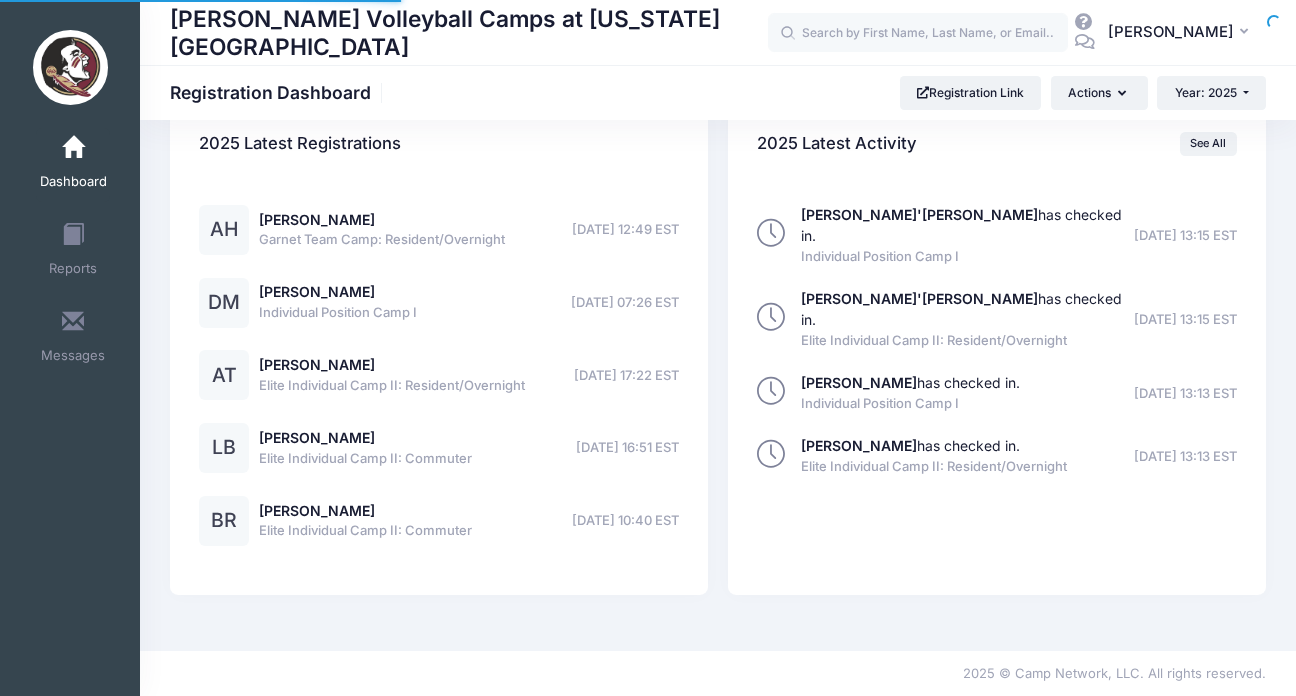 select 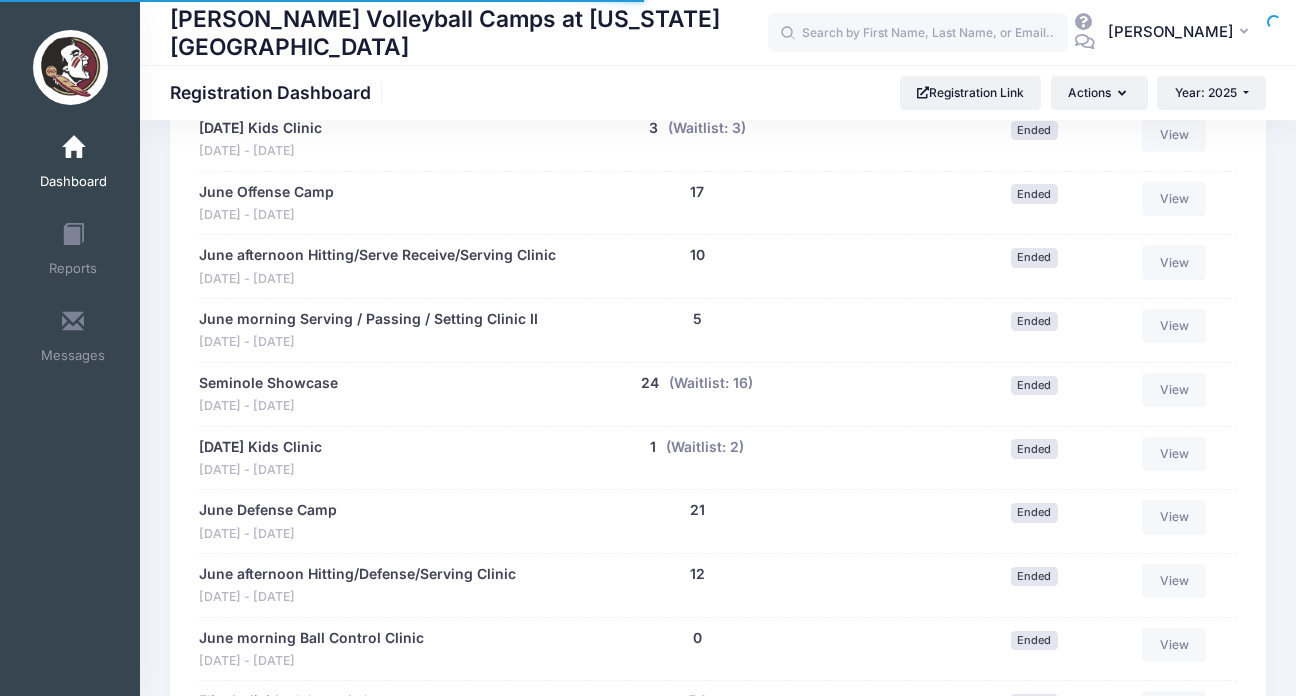 scroll, scrollTop: 1371, scrollLeft: 0, axis: vertical 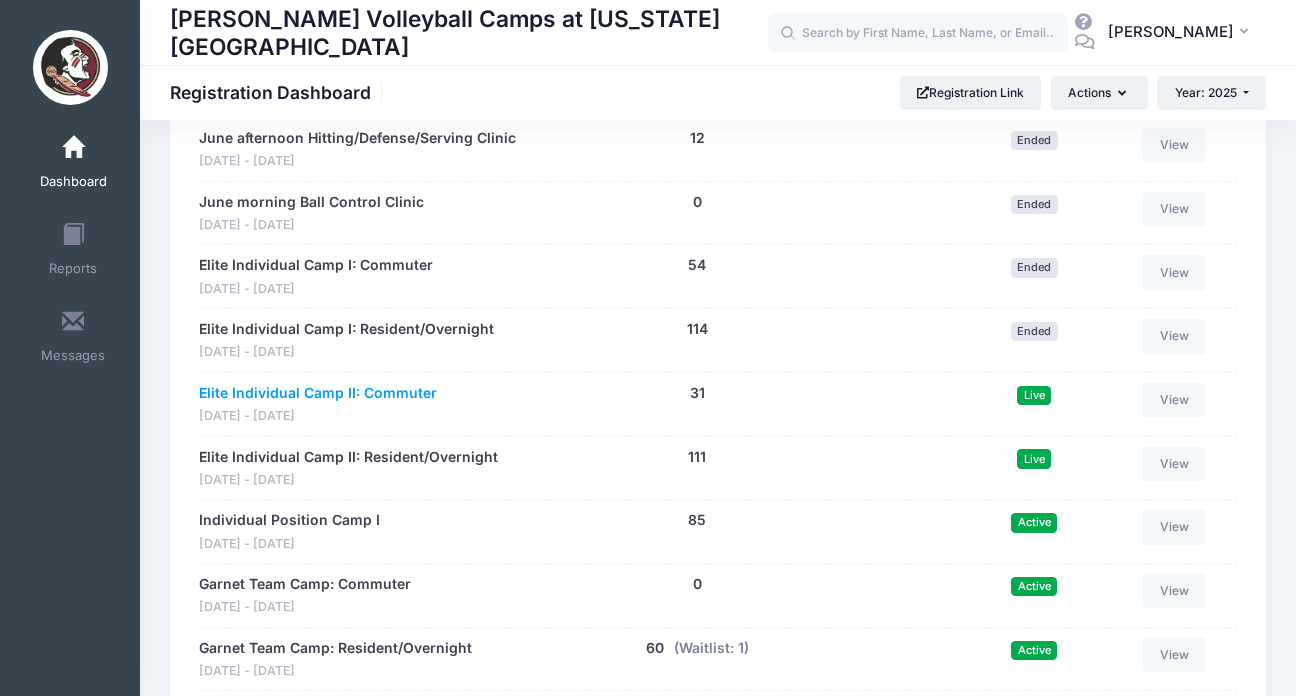 click on "Elite Individual Camp II: Commuter" at bounding box center [318, 393] 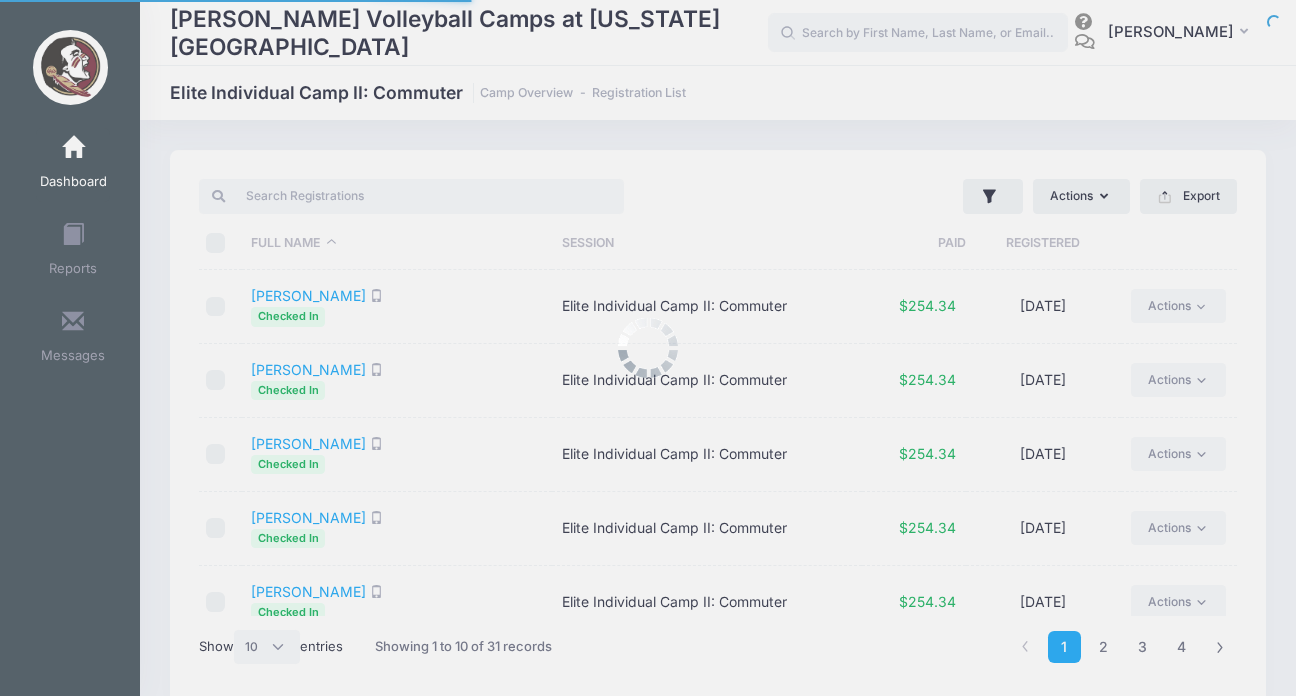 scroll, scrollTop: 0, scrollLeft: 0, axis: both 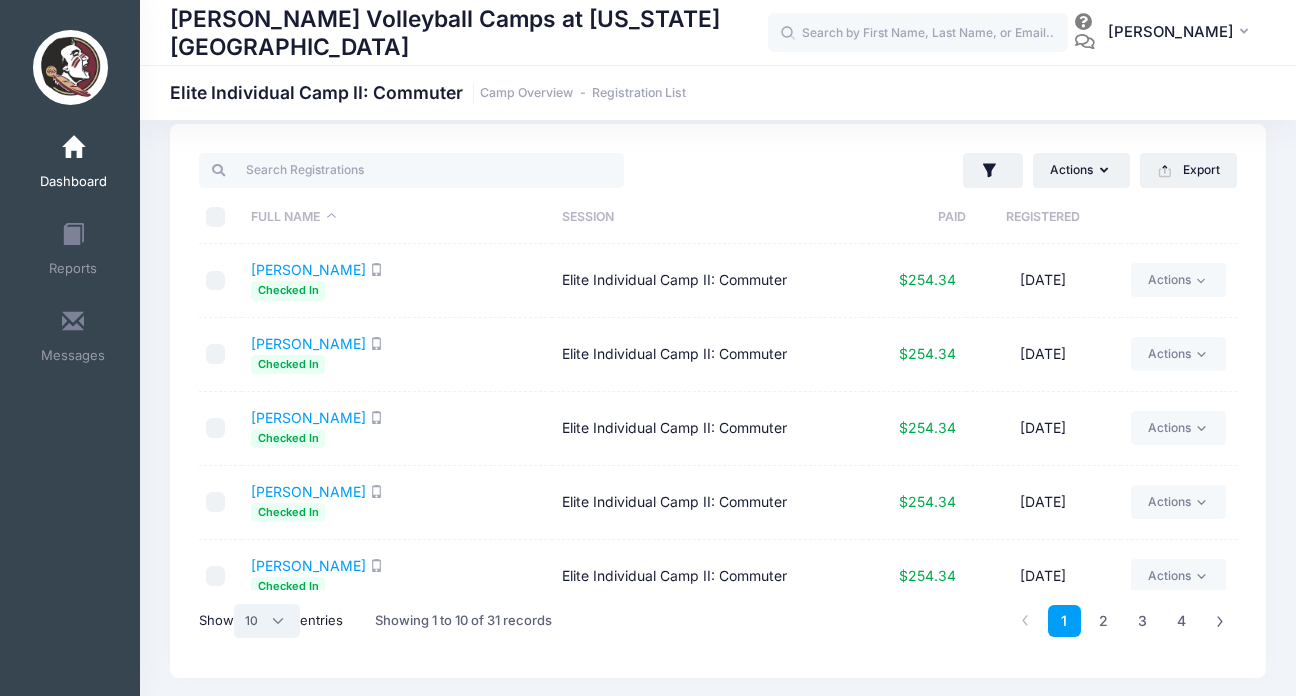 click on "All 10 25 50" at bounding box center (267, 621) 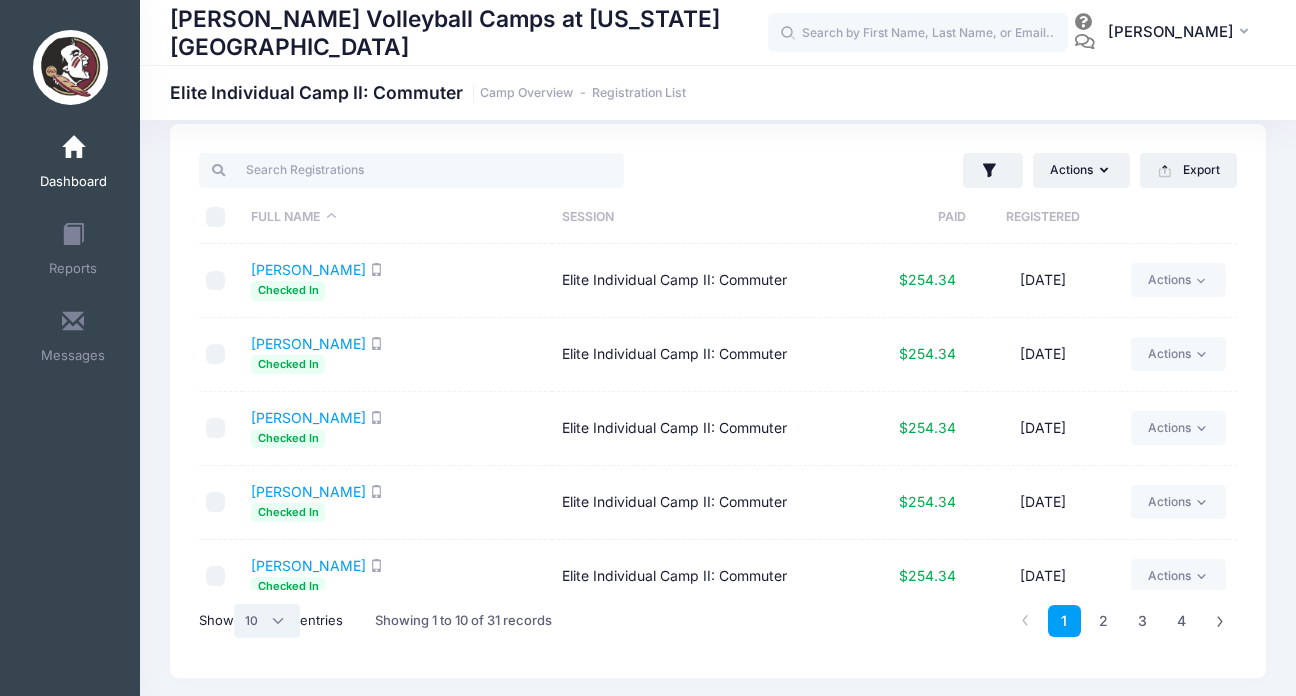 select on "-1" 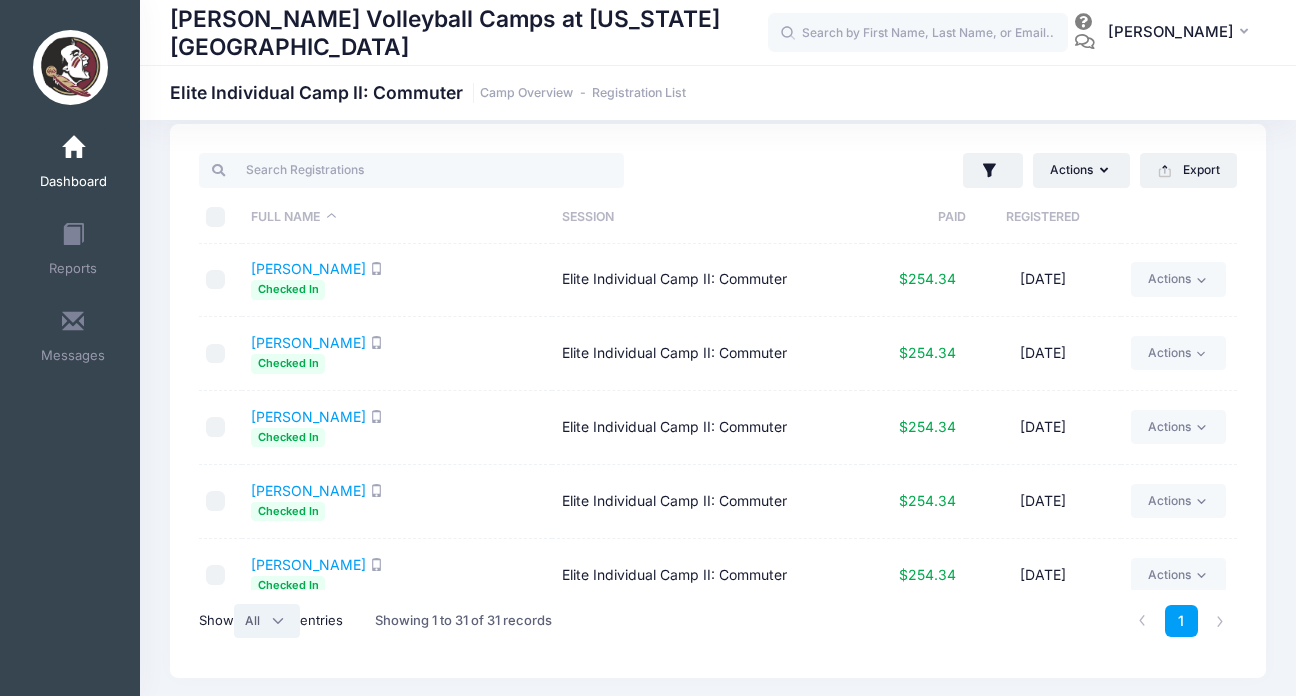 scroll, scrollTop: 1927, scrollLeft: 0, axis: vertical 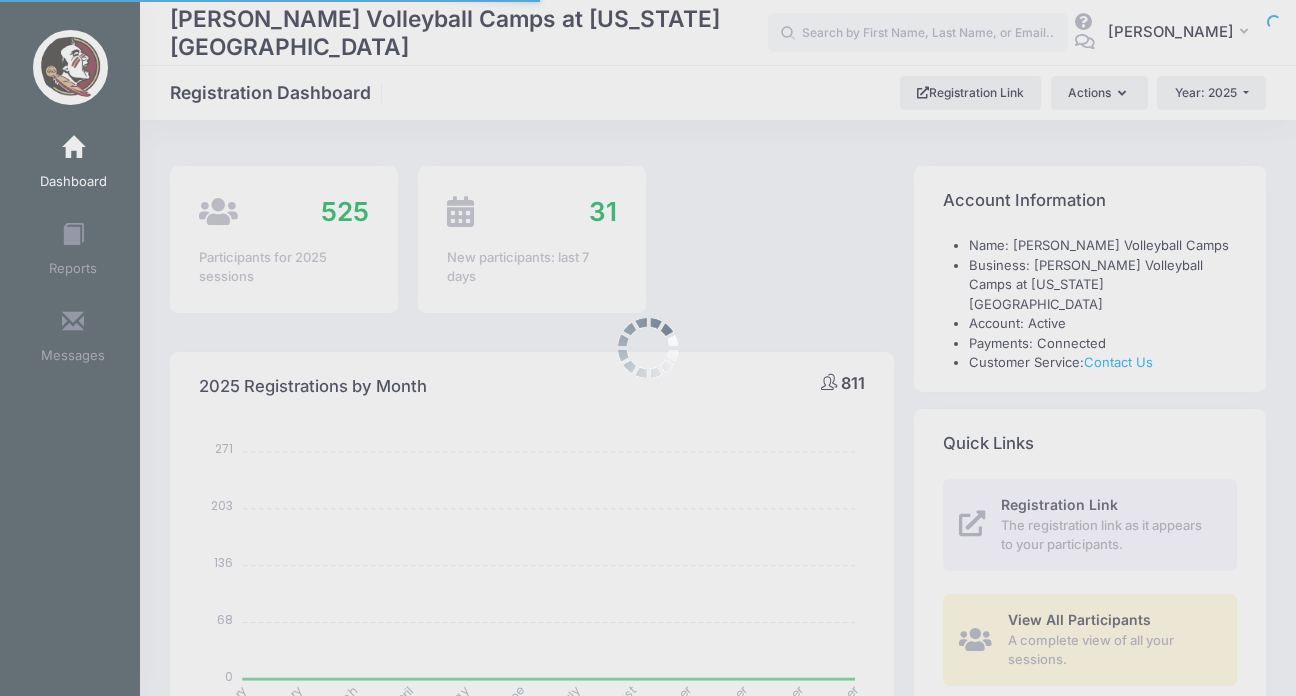 select 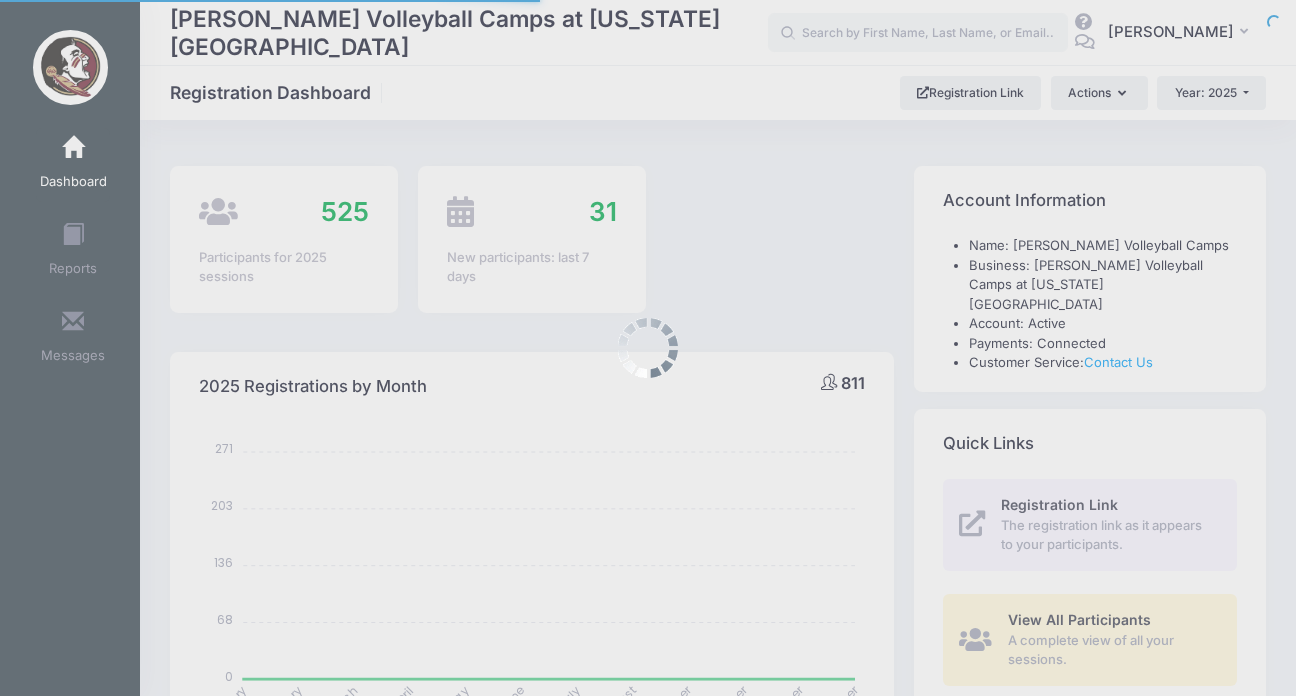 scroll, scrollTop: 1782, scrollLeft: 0, axis: vertical 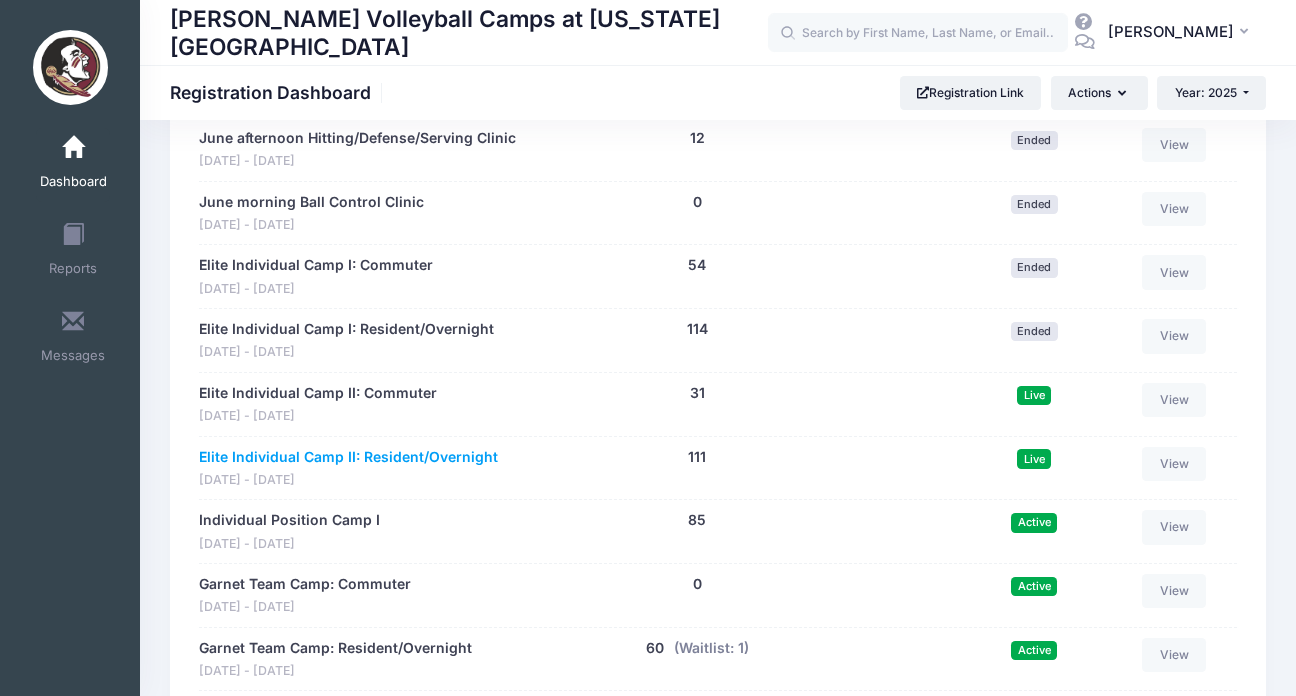 click on "Elite Individual Camp II: Resident/Overnight" at bounding box center (348, 457) 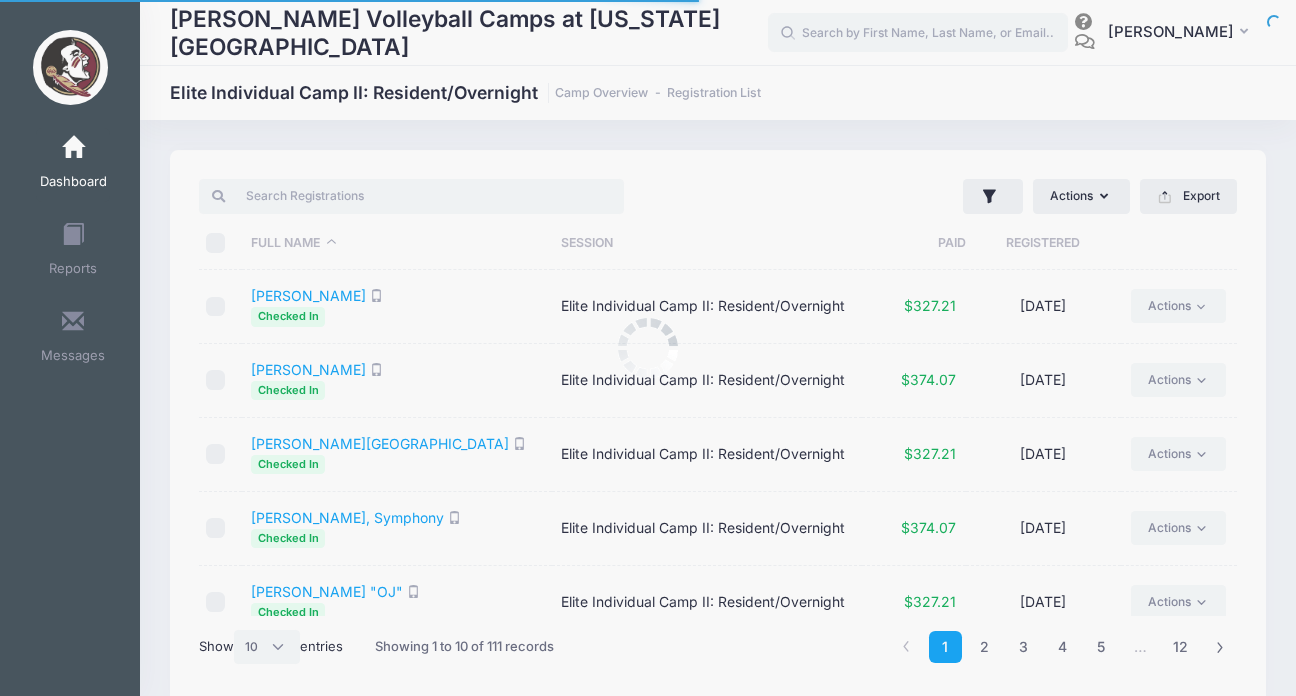 scroll, scrollTop: 15, scrollLeft: 0, axis: vertical 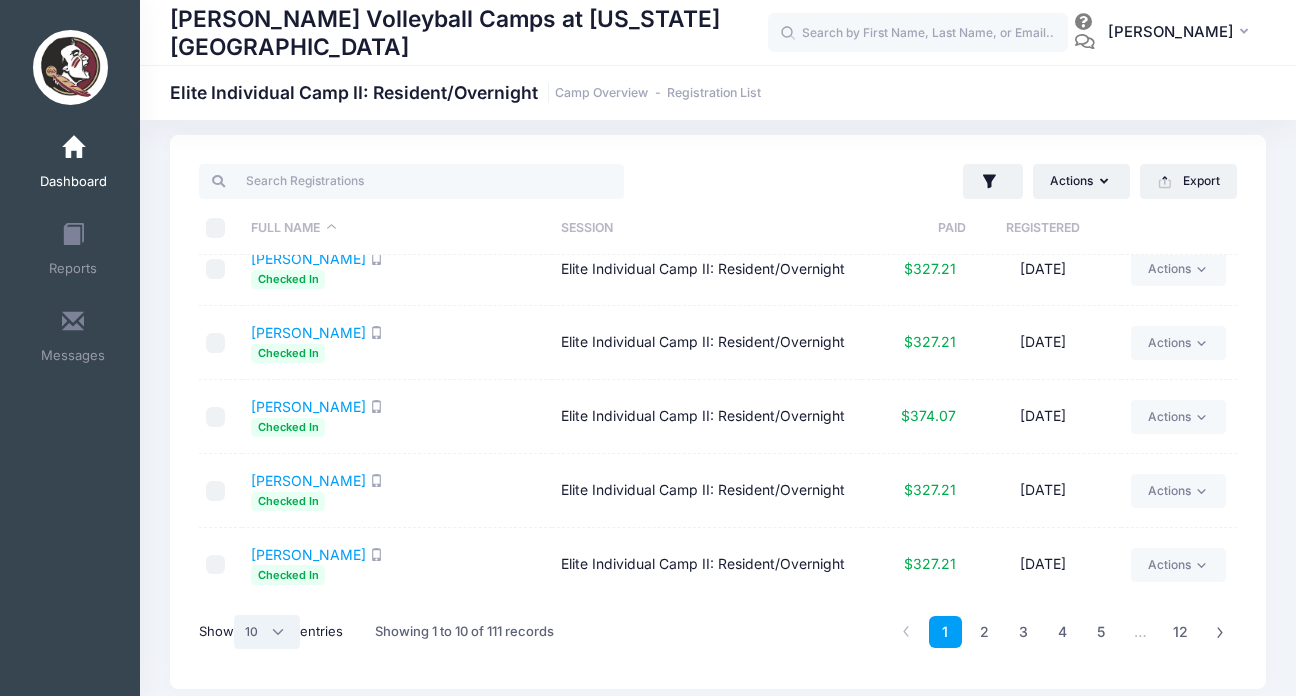 click on "All 10 25 50" at bounding box center [267, 632] 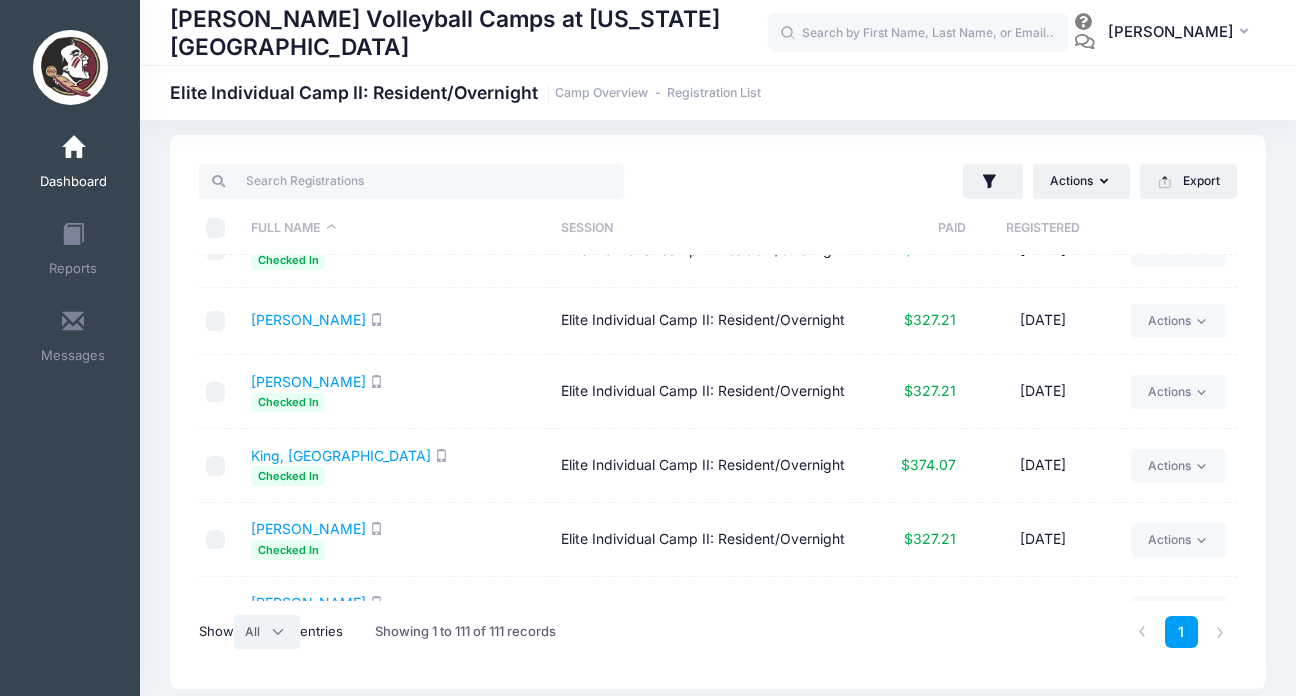 scroll, scrollTop: 2697, scrollLeft: 0, axis: vertical 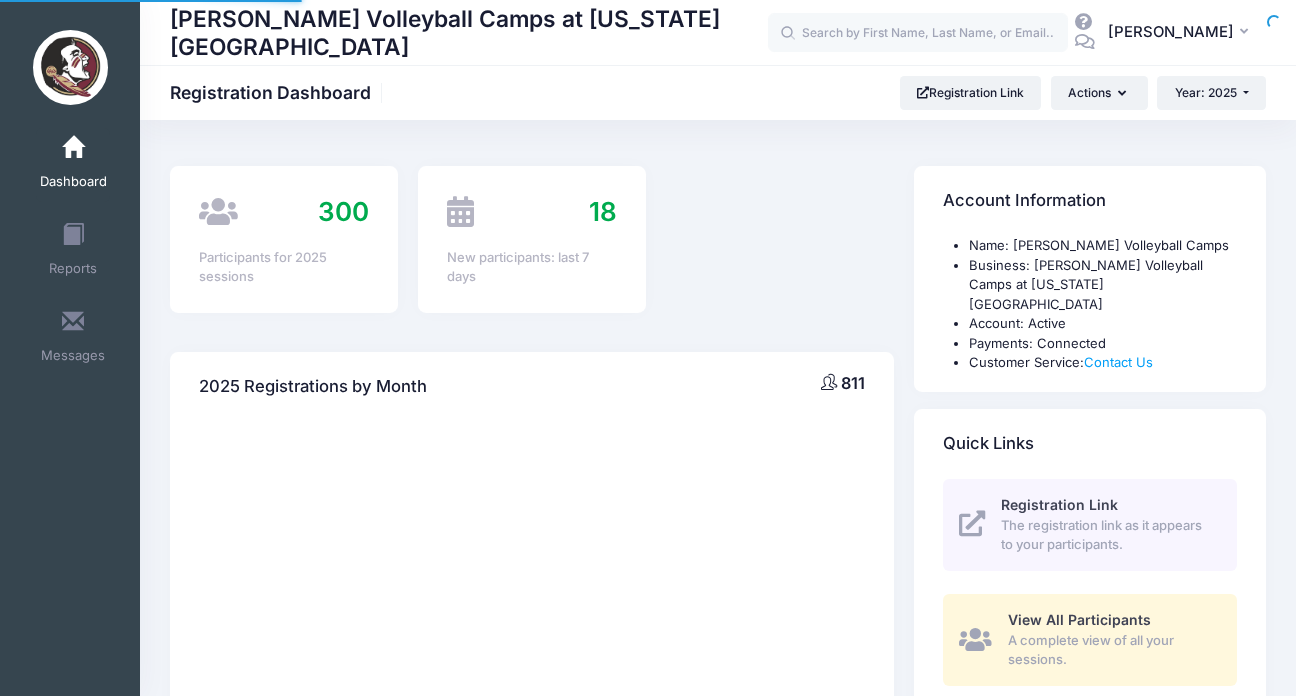 select 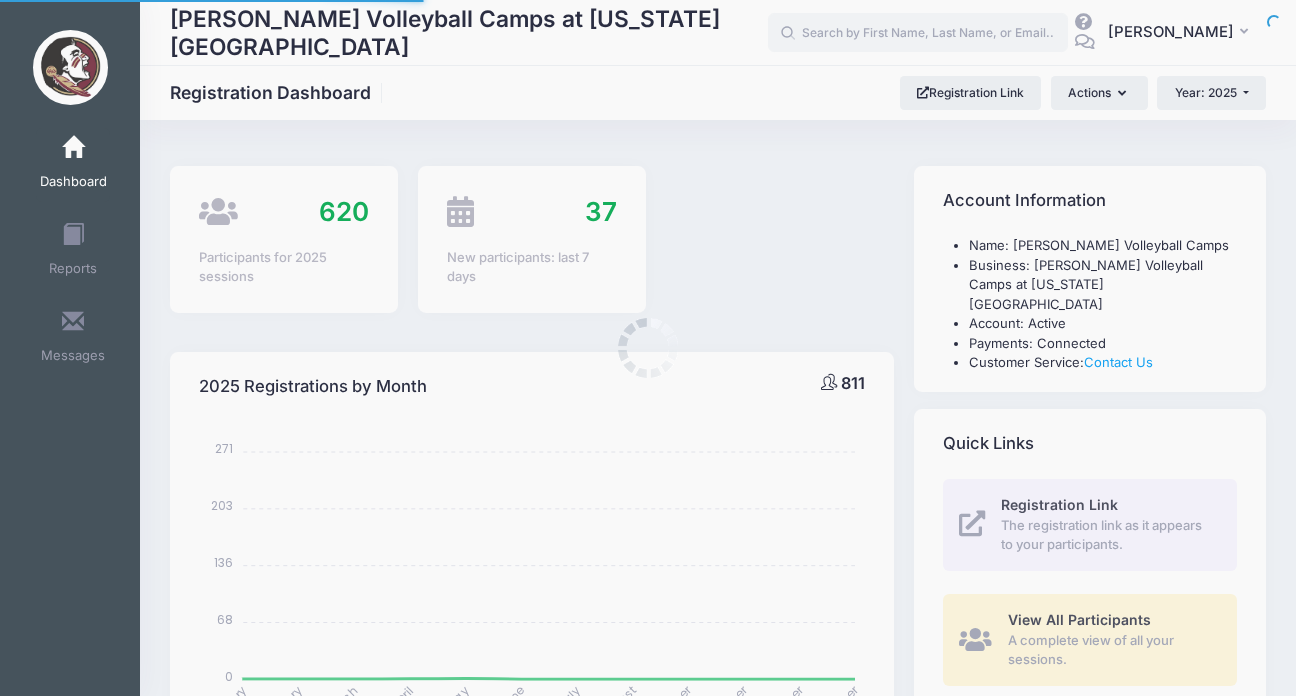 scroll, scrollTop: 1782, scrollLeft: 0, axis: vertical 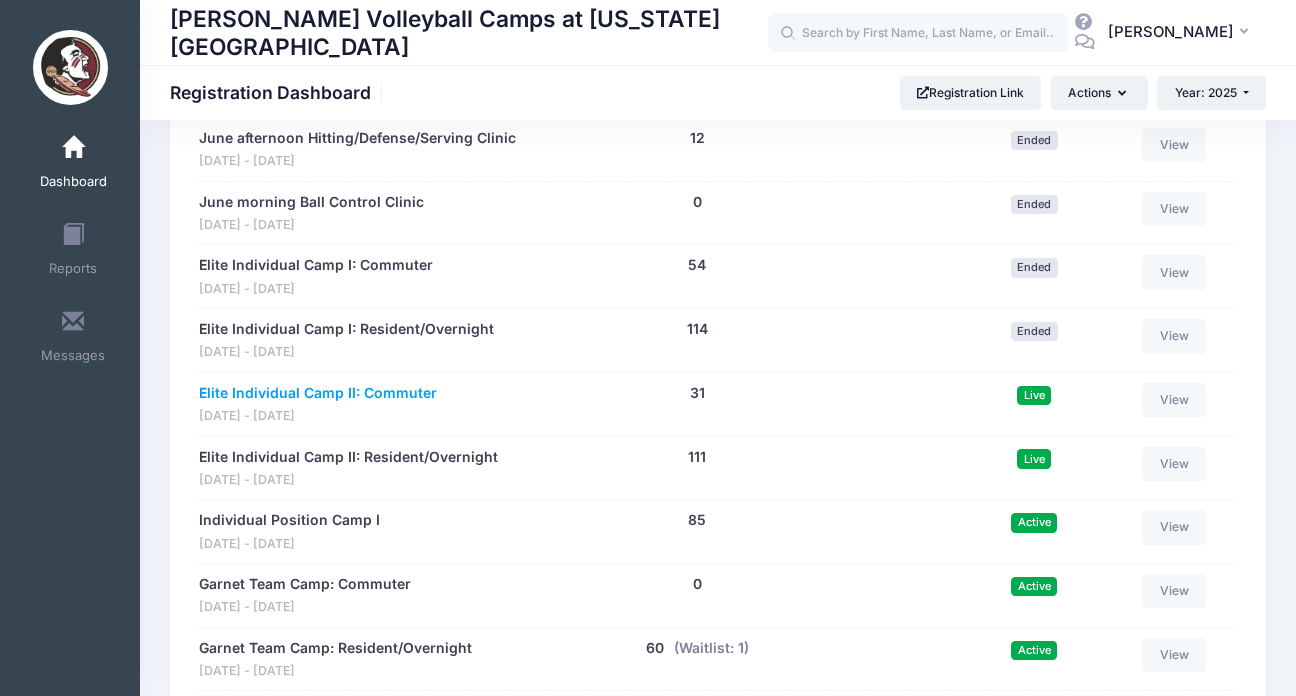 click on "Elite Individual Camp II: Commuter" at bounding box center (318, 393) 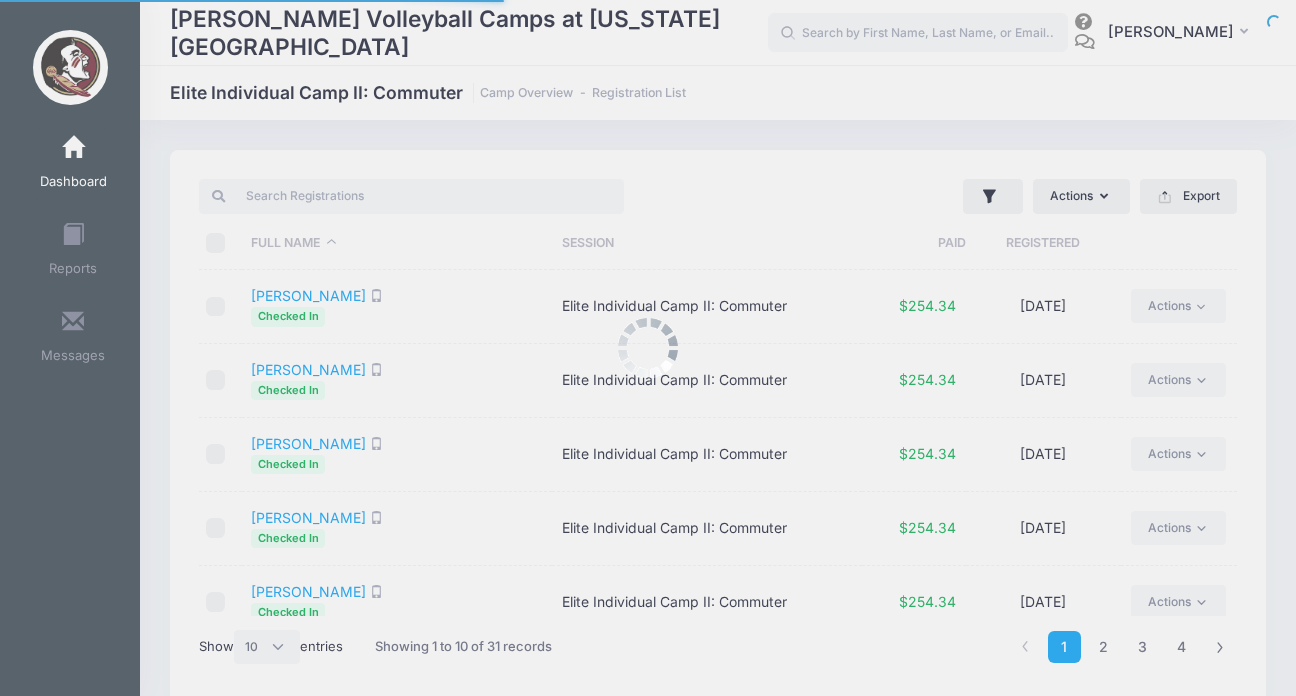 scroll, scrollTop: 0, scrollLeft: 0, axis: both 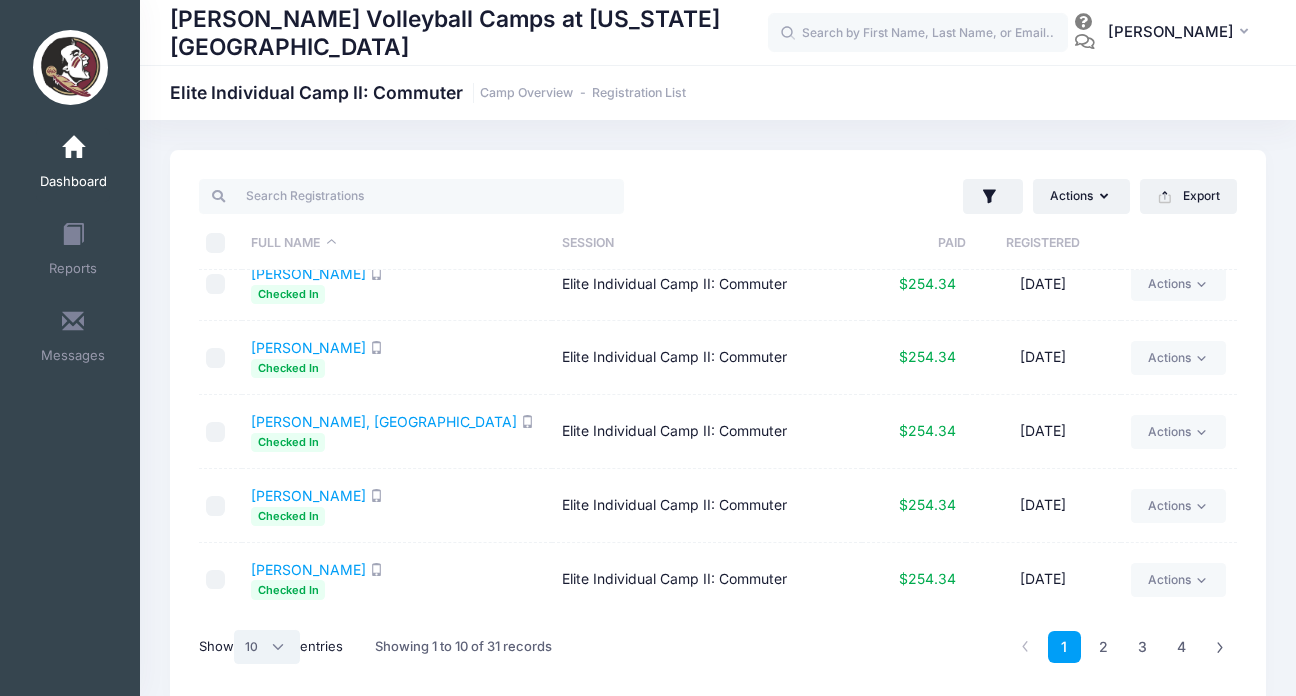 click on "All 10 25 50" at bounding box center [267, 647] 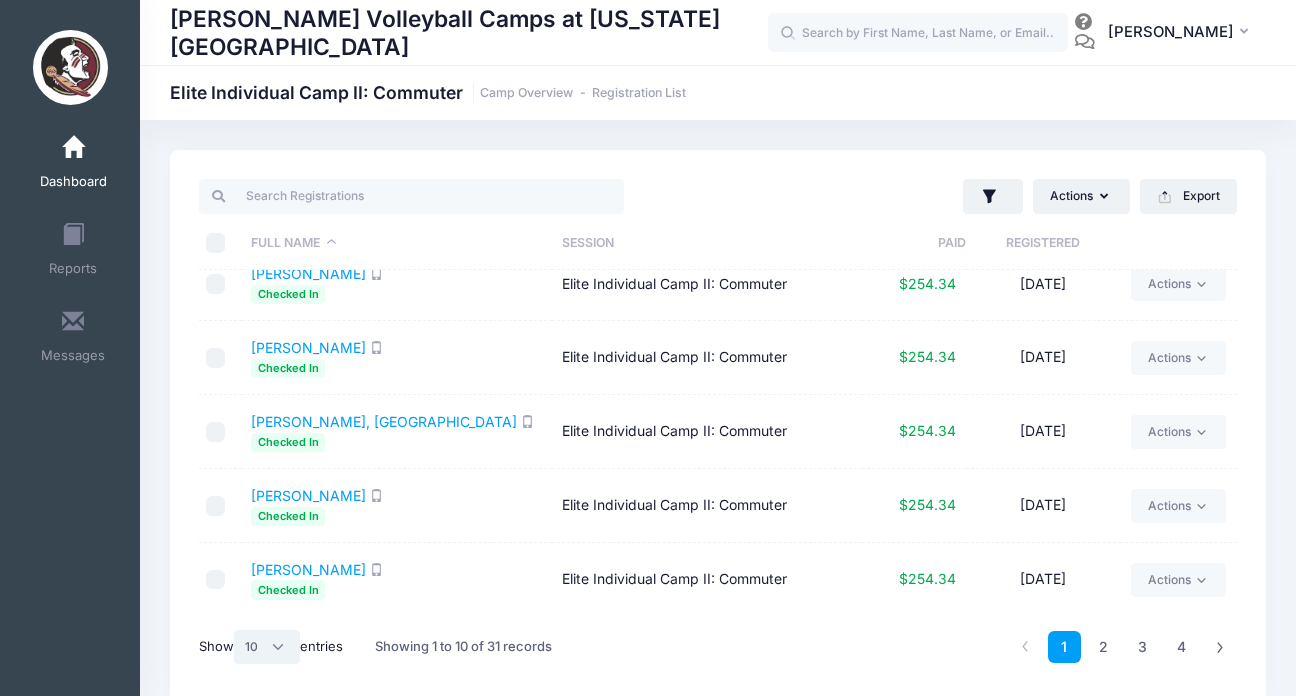 select on "-1" 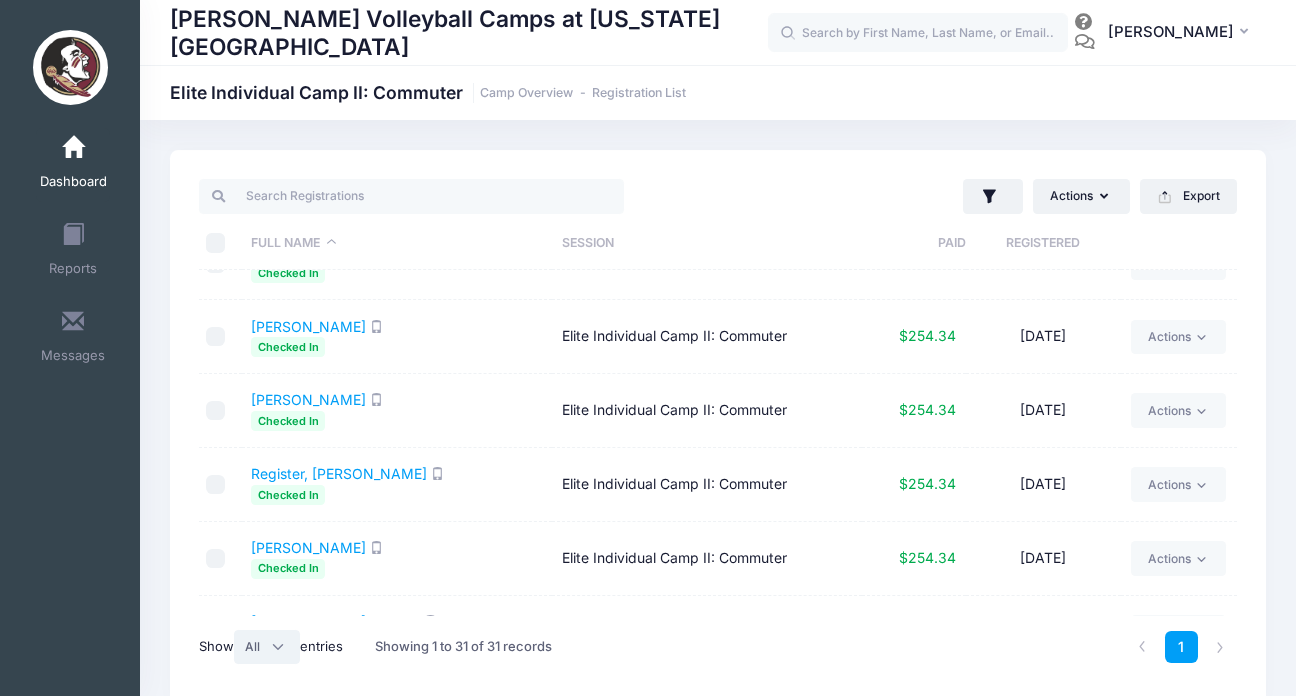 scroll, scrollTop: 1927, scrollLeft: 0, axis: vertical 